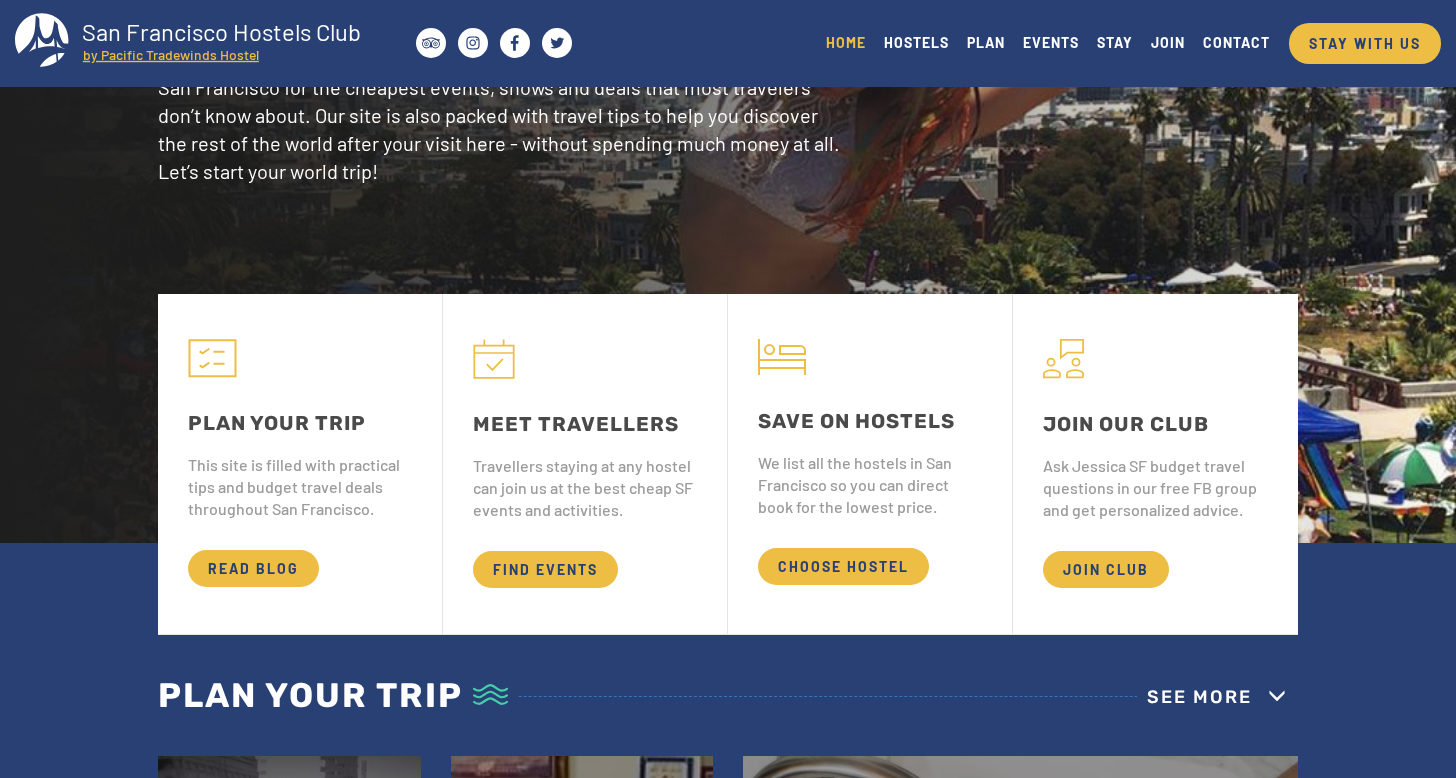 scroll, scrollTop: 236, scrollLeft: 0, axis: vertical 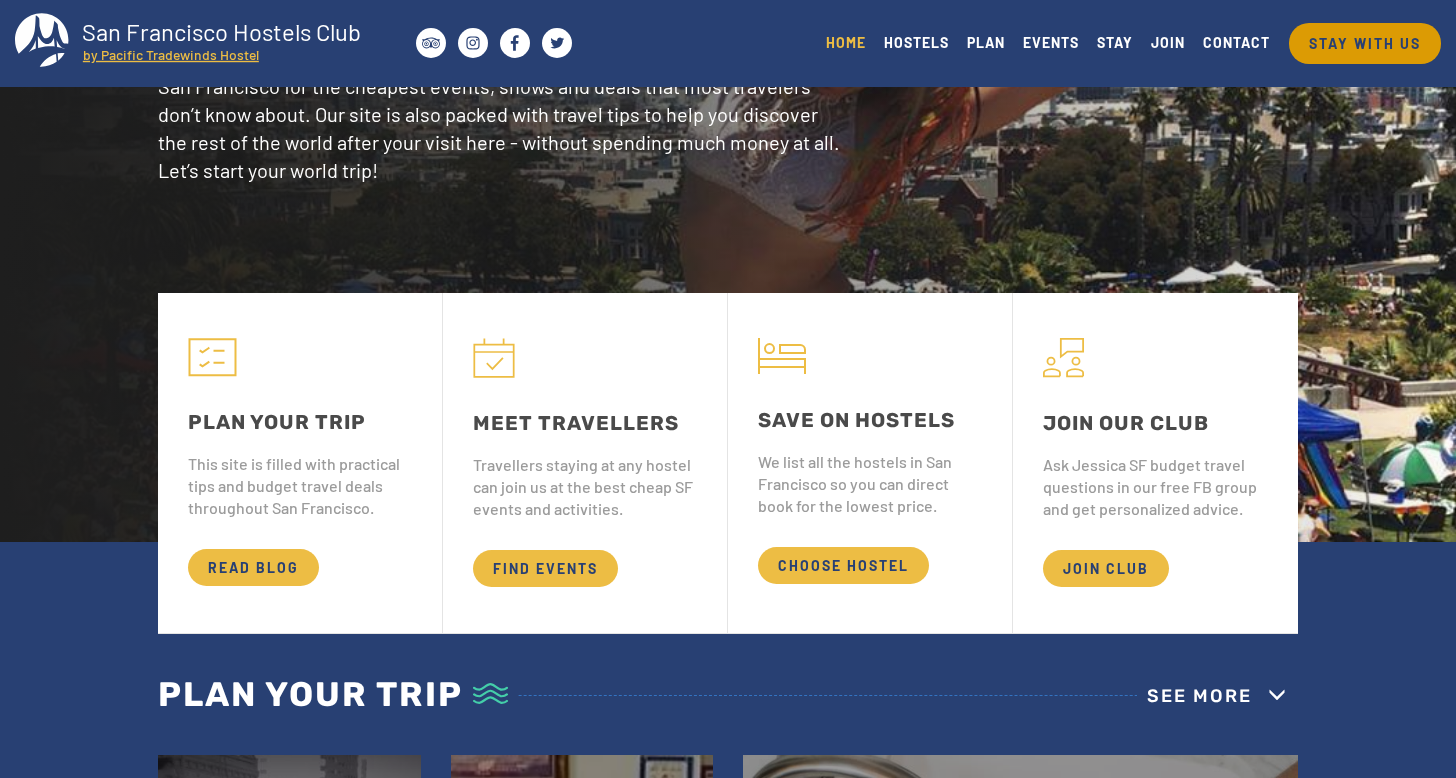 click on "STAY WITH US" at bounding box center (1365, 43) 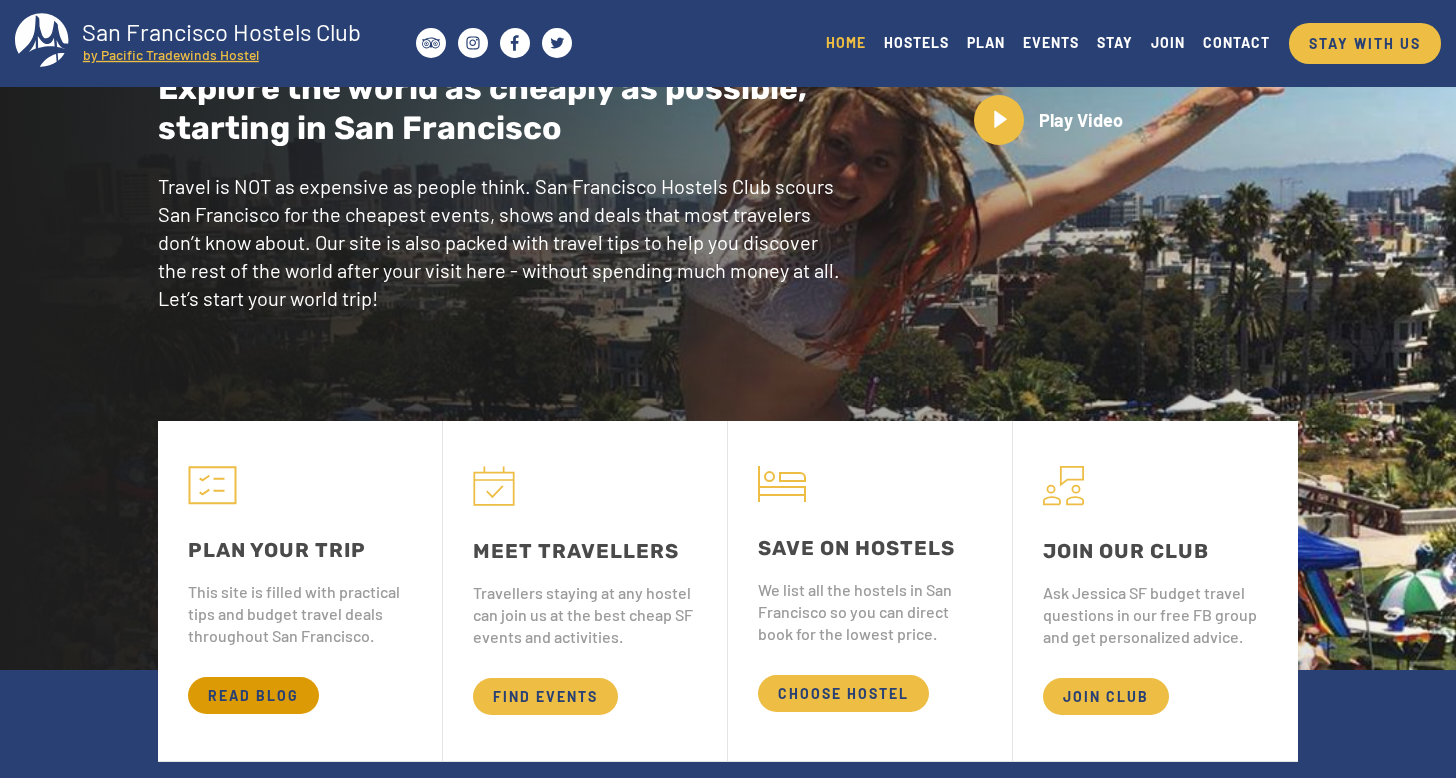 scroll, scrollTop: 0, scrollLeft: 0, axis: both 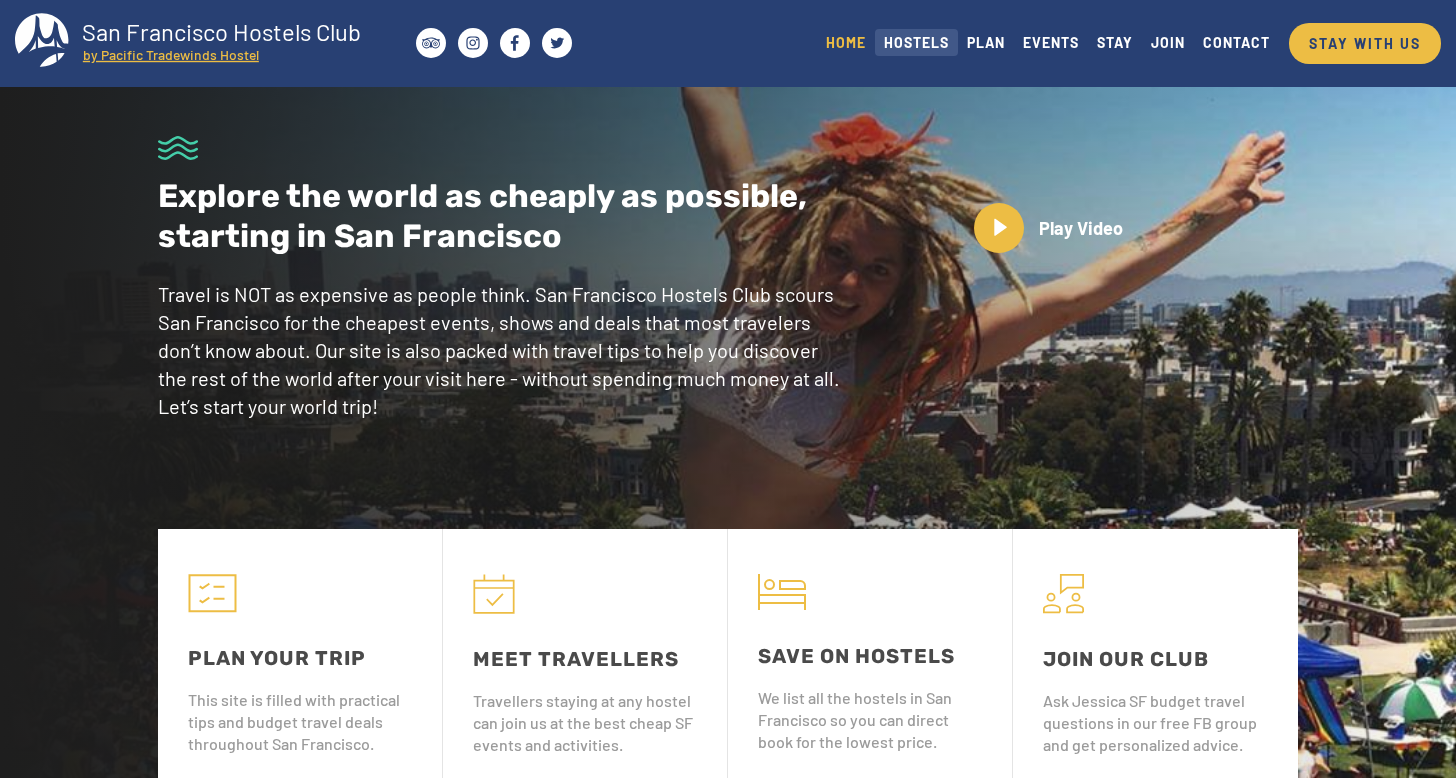 click on "HOSTELS" at bounding box center (916, 42) 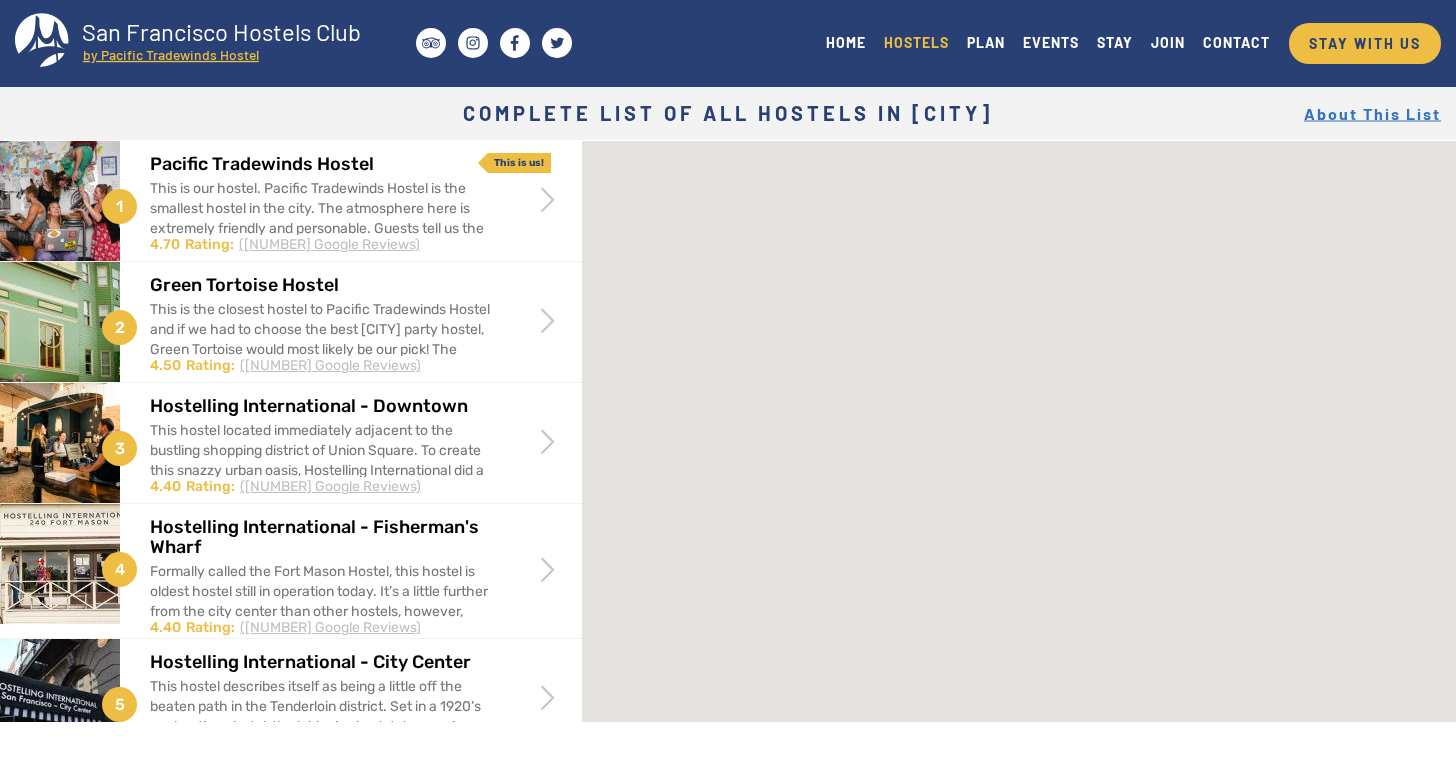 scroll, scrollTop: 0, scrollLeft: 0, axis: both 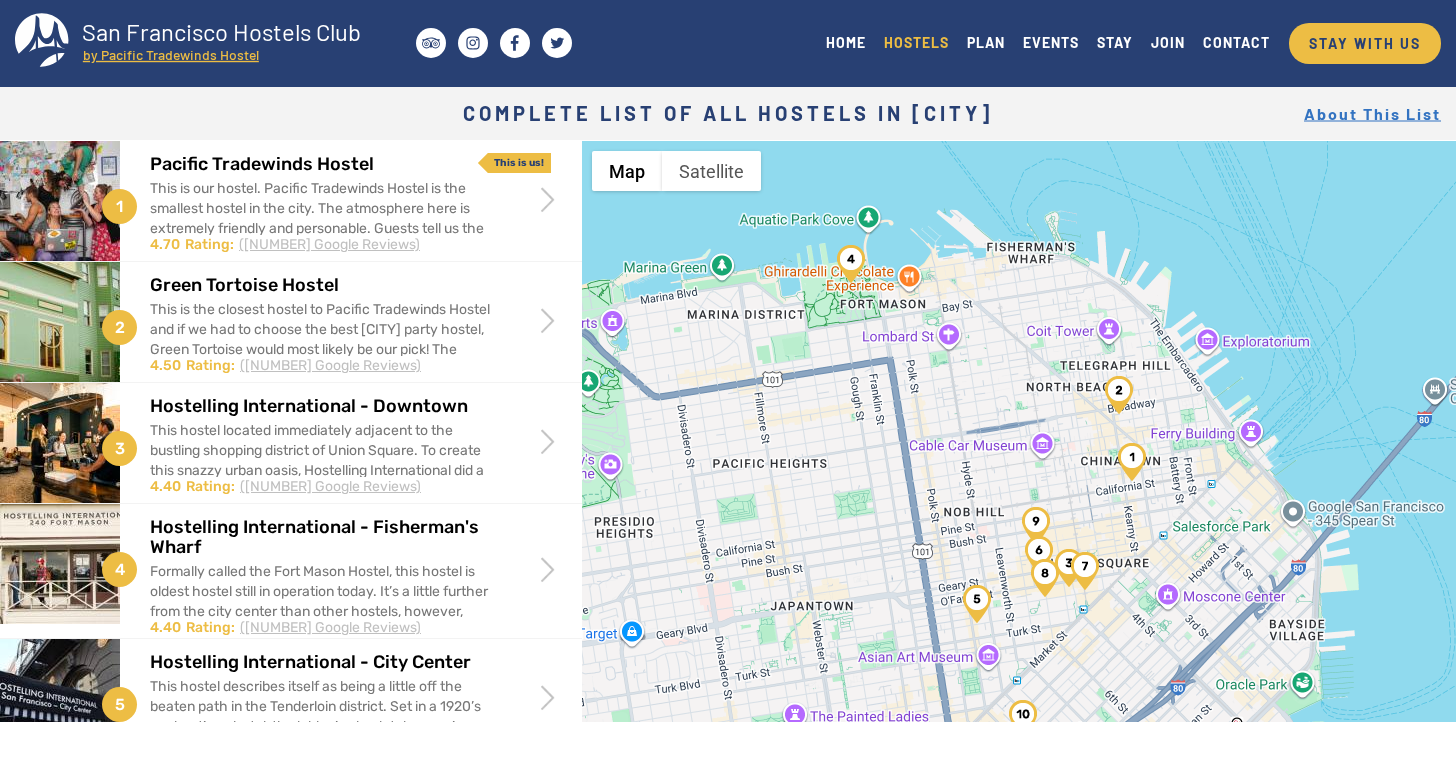 drag, startPoint x: 924, startPoint y: 502, endPoint x: 889, endPoint y: 470, distance: 47.423622 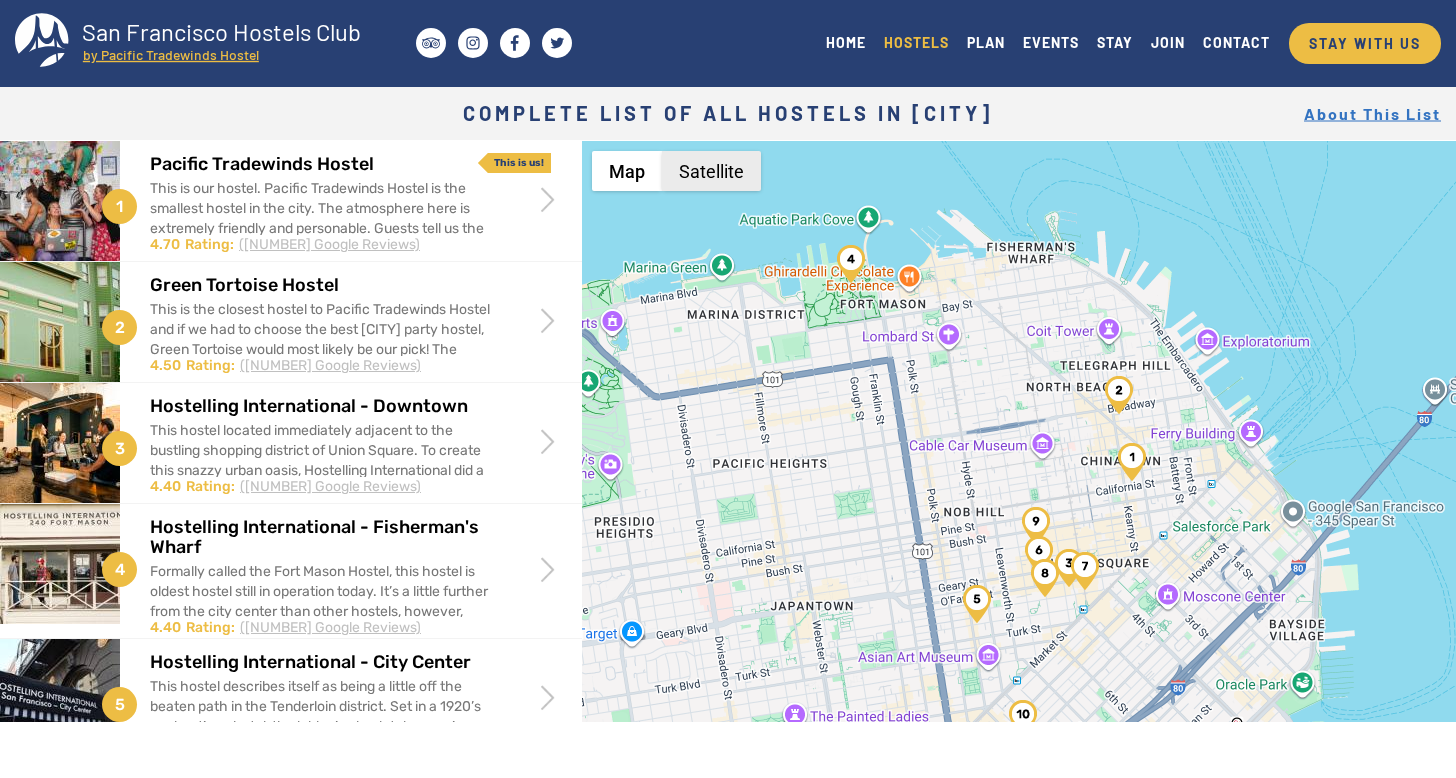click on "Satellite" at bounding box center (711, 171) 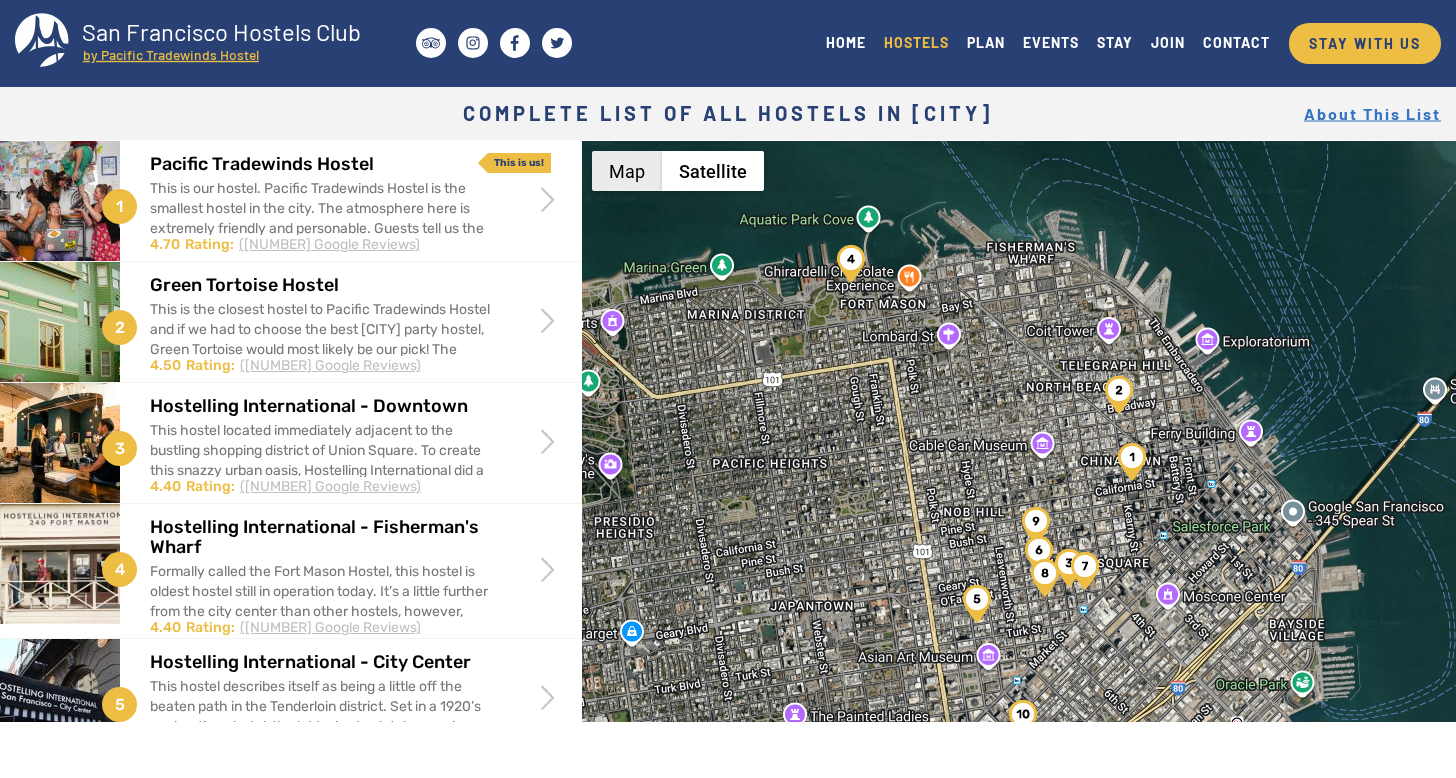 click on "Map" at bounding box center (627, 171) 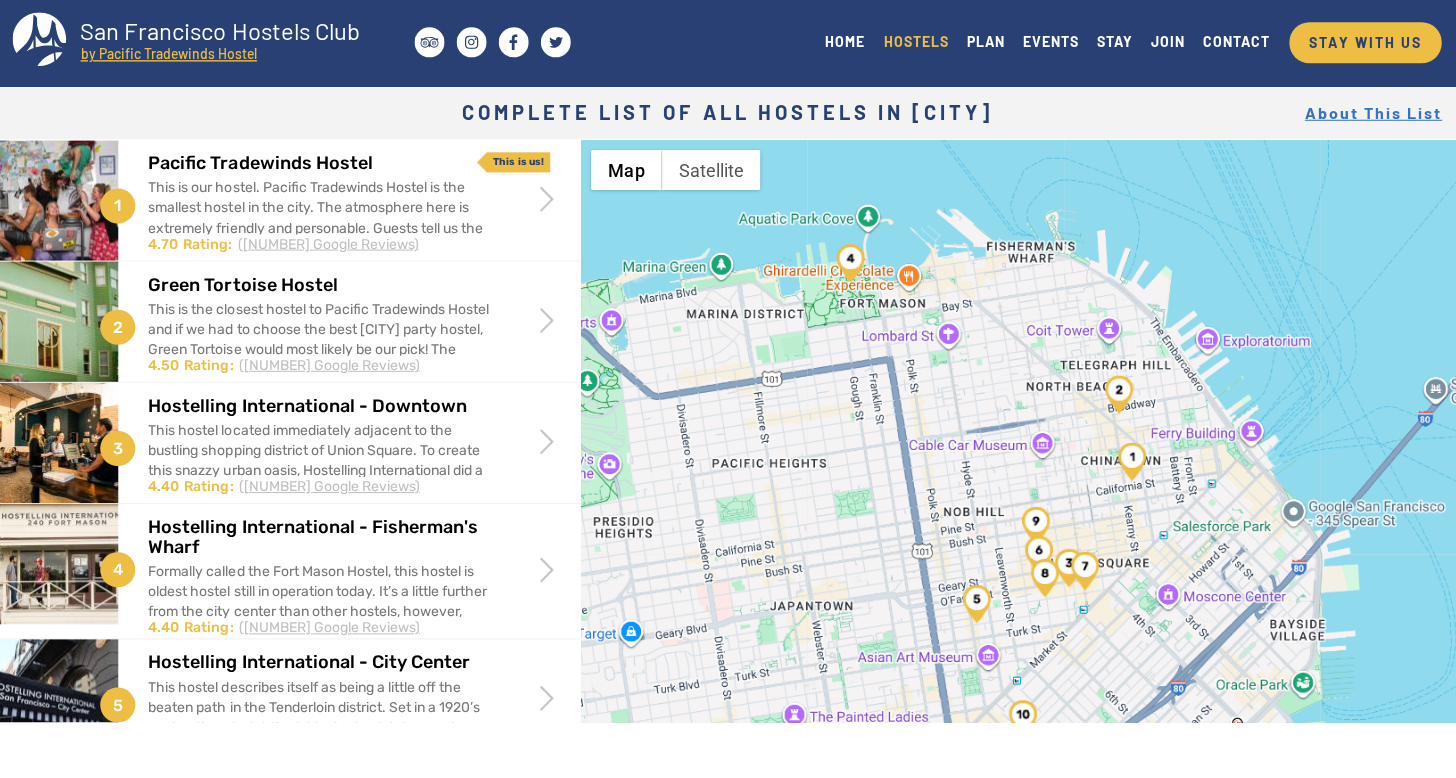 scroll, scrollTop: 0, scrollLeft: 0, axis: both 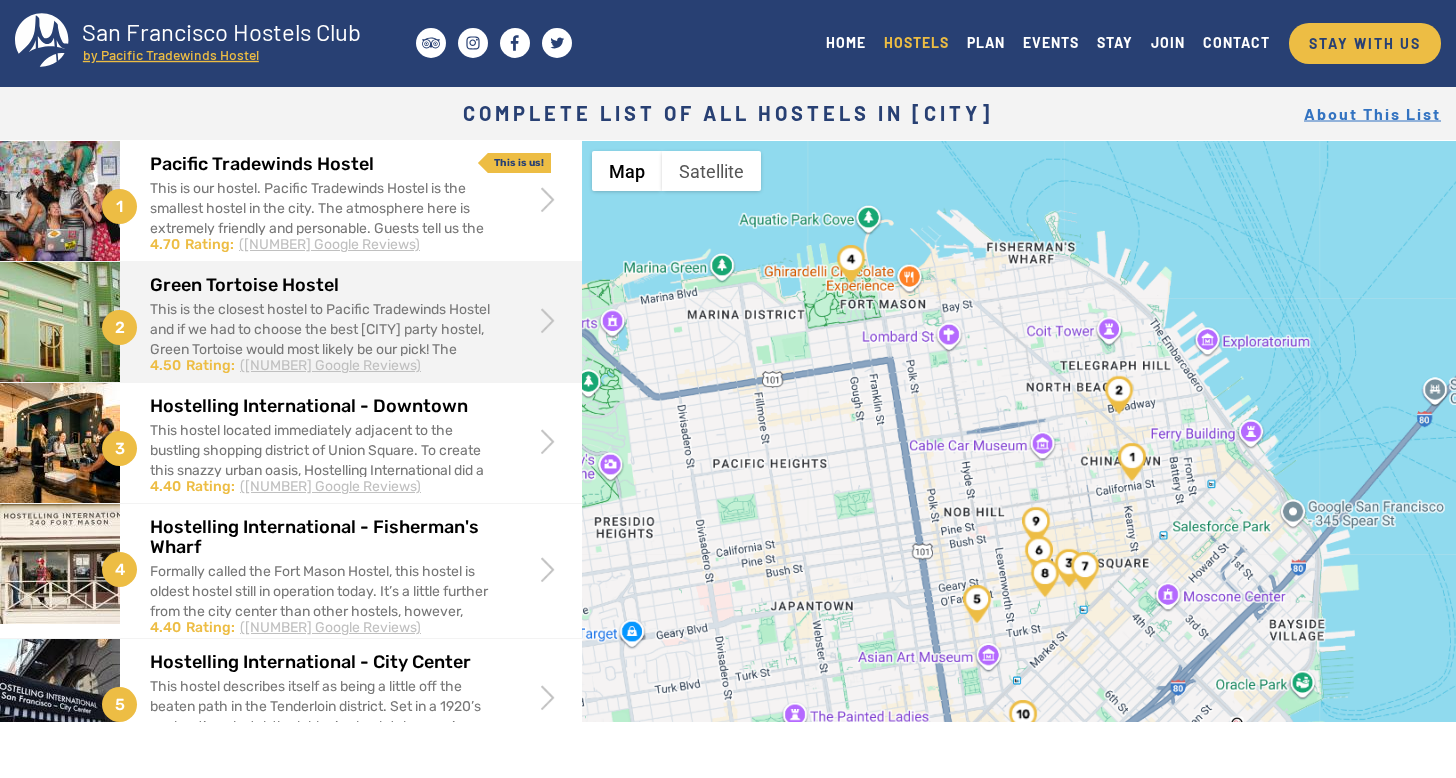 click on "Green Tortoise Hostel This is the closest hostel to Pacific Tradewinds Hostel and if we had to choose the best San Francisco party hostel, Green Tortoise would most likely be our pick! The hostel is very inclusive and welcoming. So much so, they even sometimes invite our guests to join them at their parties. They have a... Rating:  4.50 (902 Google Reviews)" at bounding box center (351, 319) 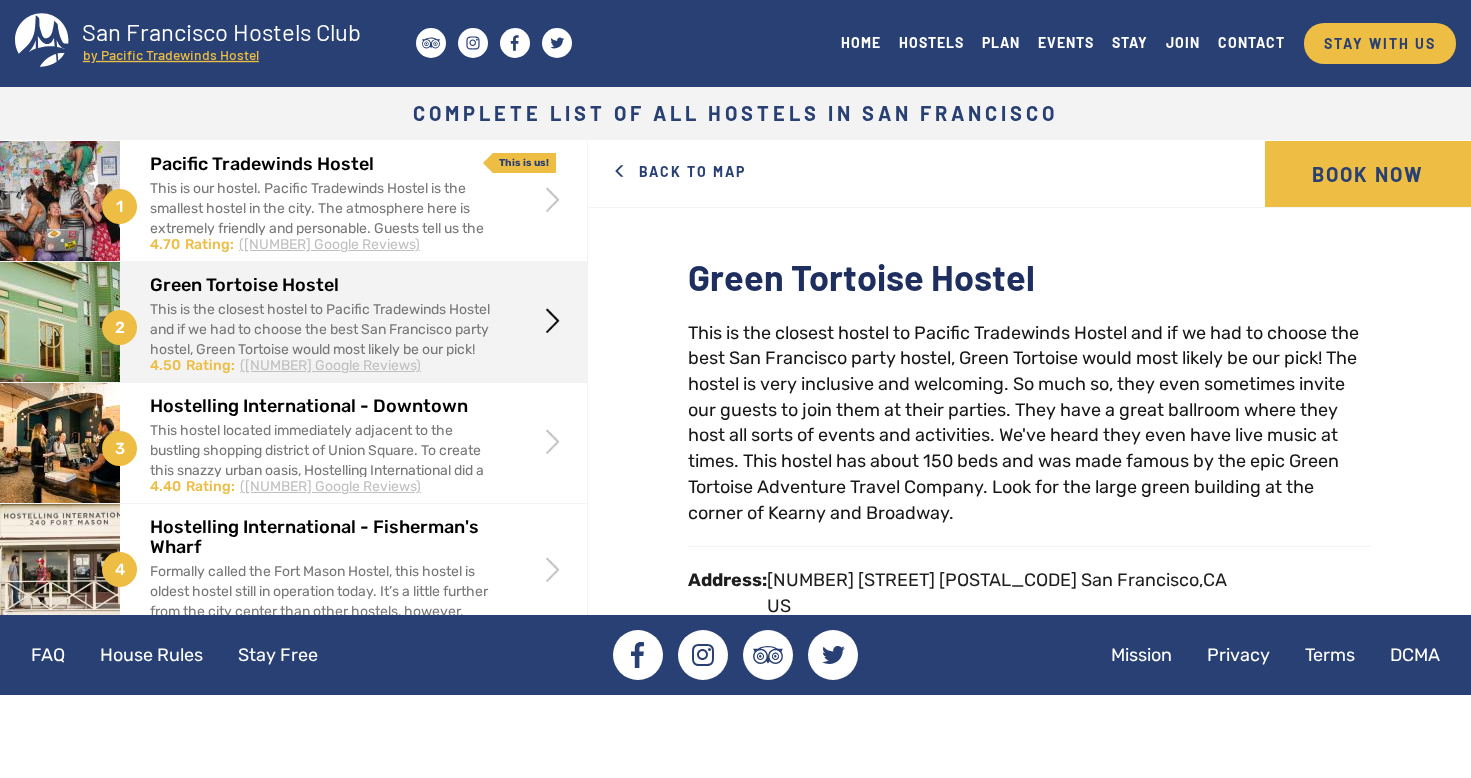 scroll, scrollTop: 0, scrollLeft: 0, axis: both 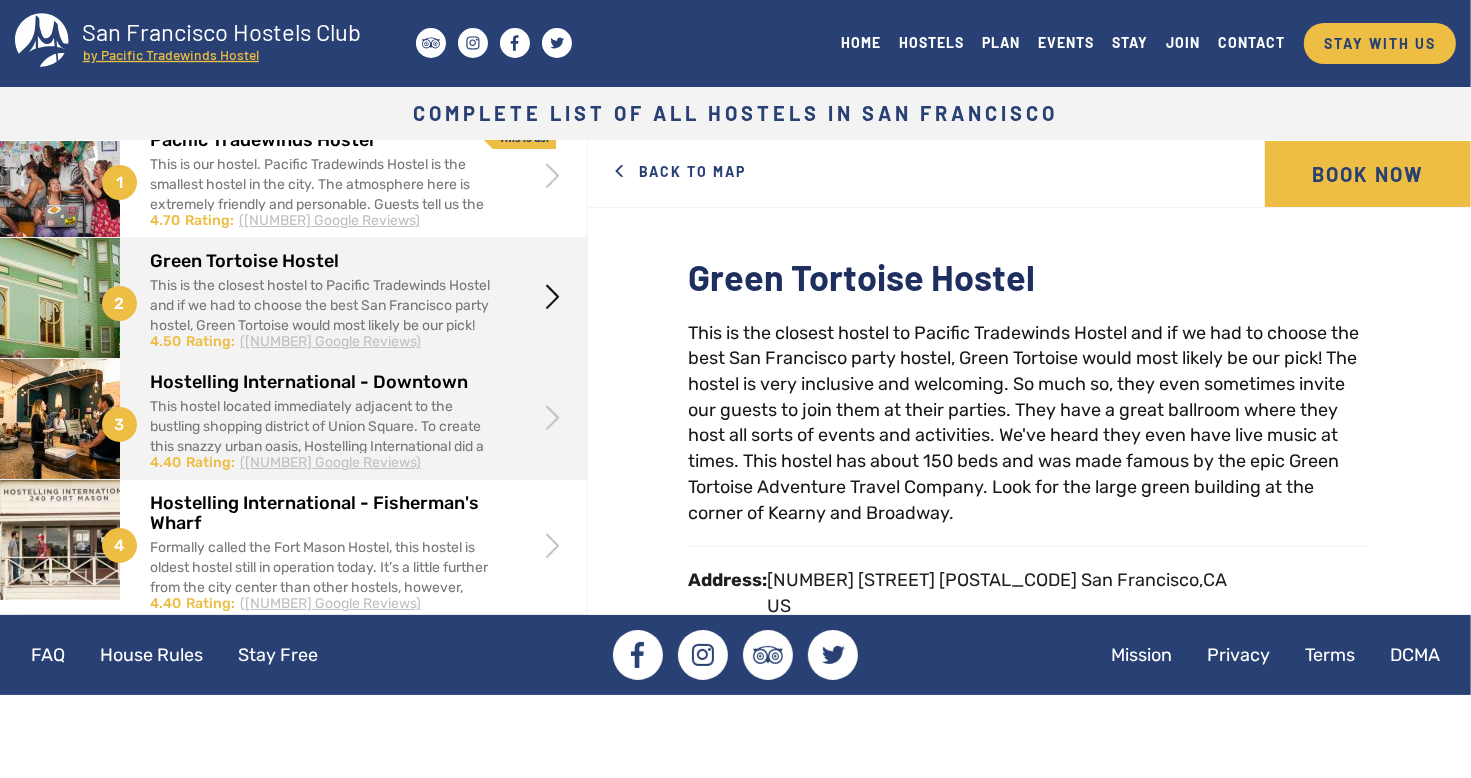 click on "Hostelling International - Downtown This hostel located immediately adjacent to the bustling shopping district of Union Square. To create this snazzy urban oasis, Hostelling International did a huge renovation on the Virginia Hotel. They provide free continental breakfast and two movies in their hostel movie theater nightly. Rating:  4.40 (1266 Google Reviews)" at bounding box center (353, 416) 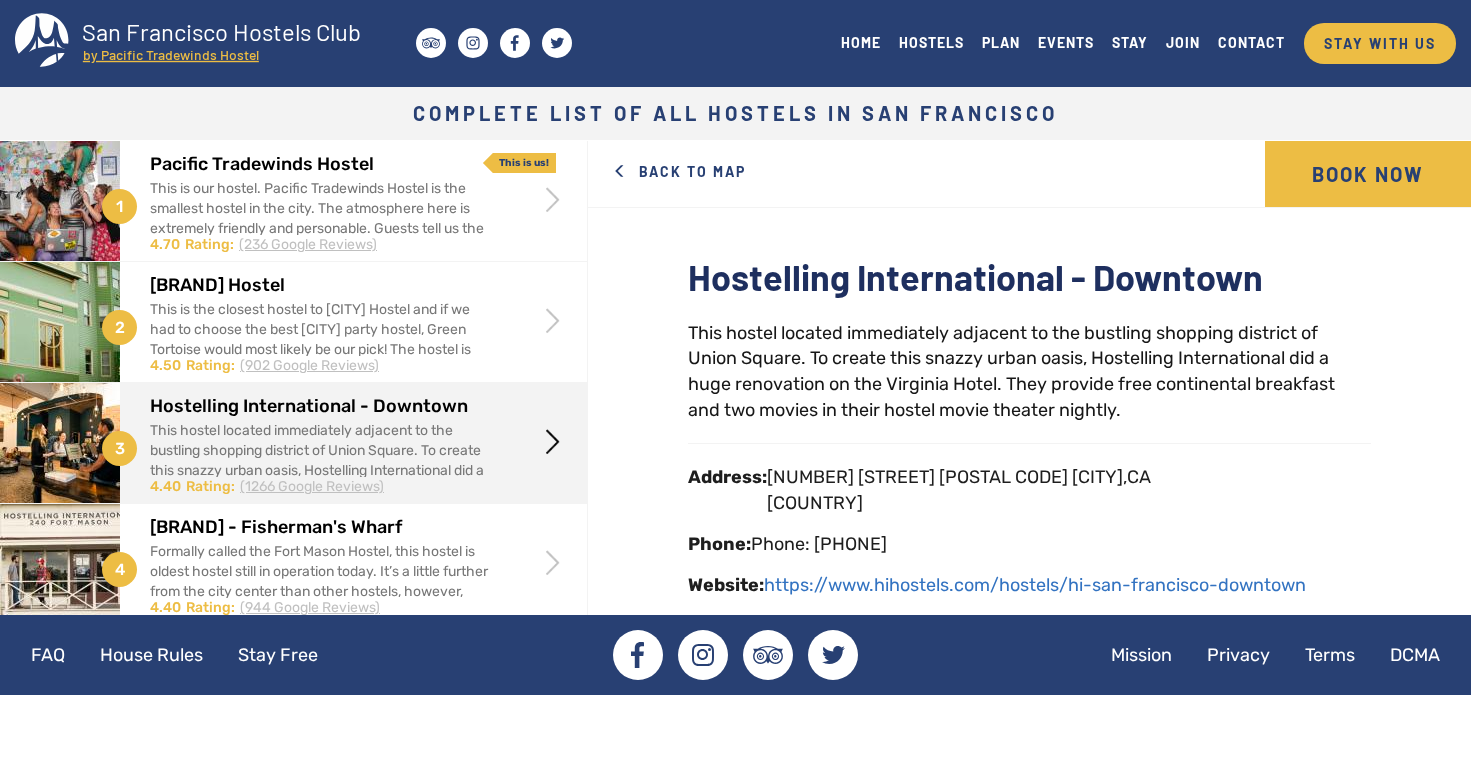 scroll, scrollTop: 0, scrollLeft: 0, axis: both 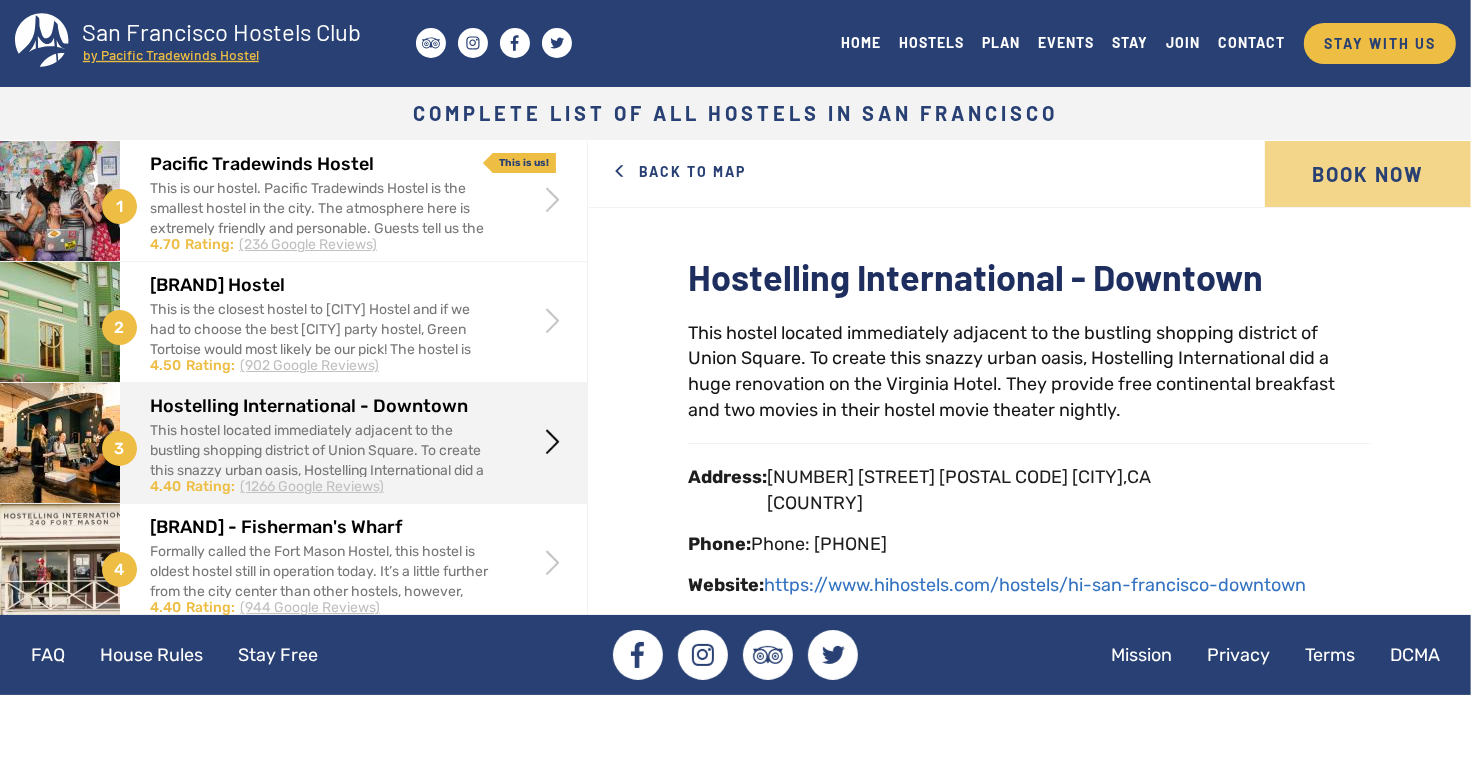 click on "Book Now" at bounding box center [1368, 174] 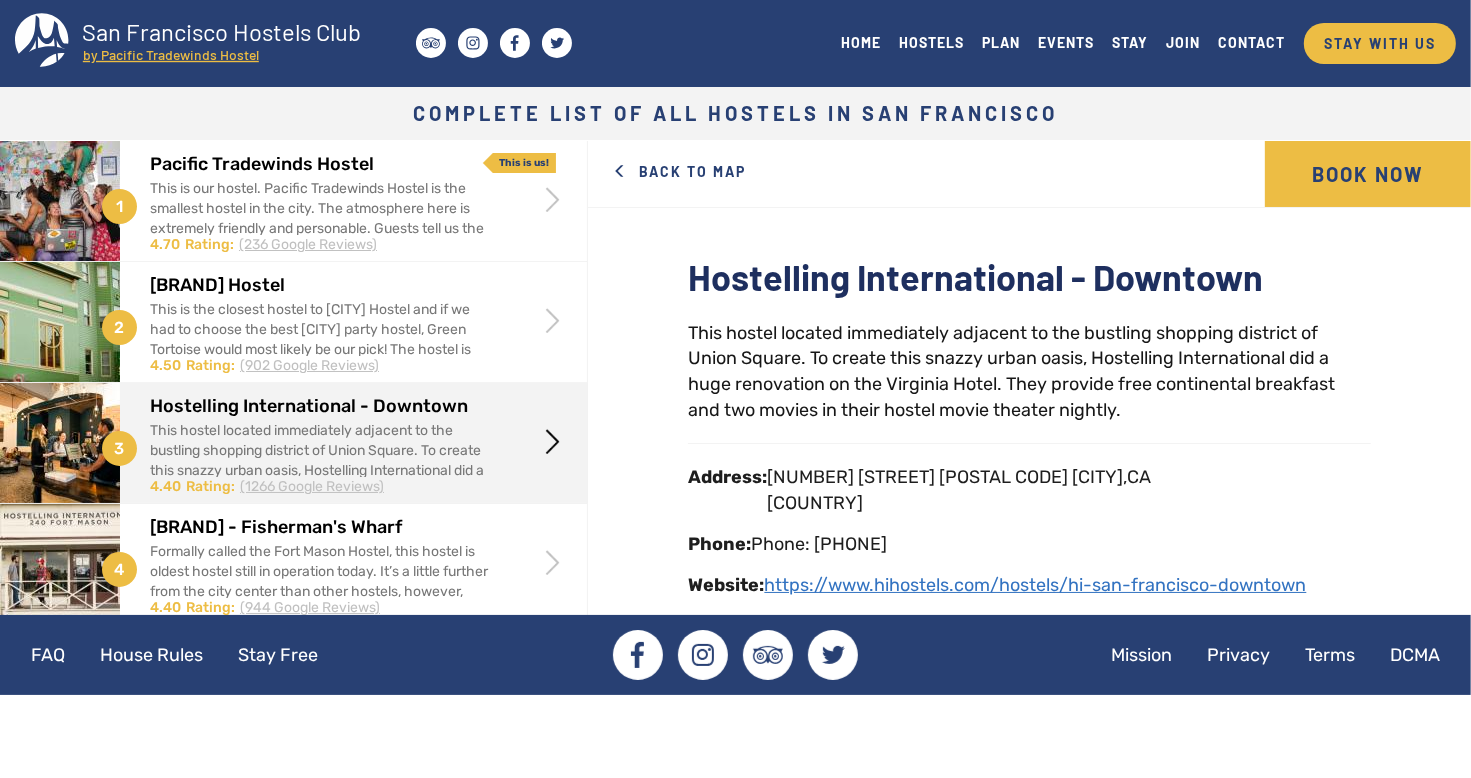 click on "https://www.hihostels.com/hostels/hi-san-francisco-downtown" at bounding box center [1035, 585] 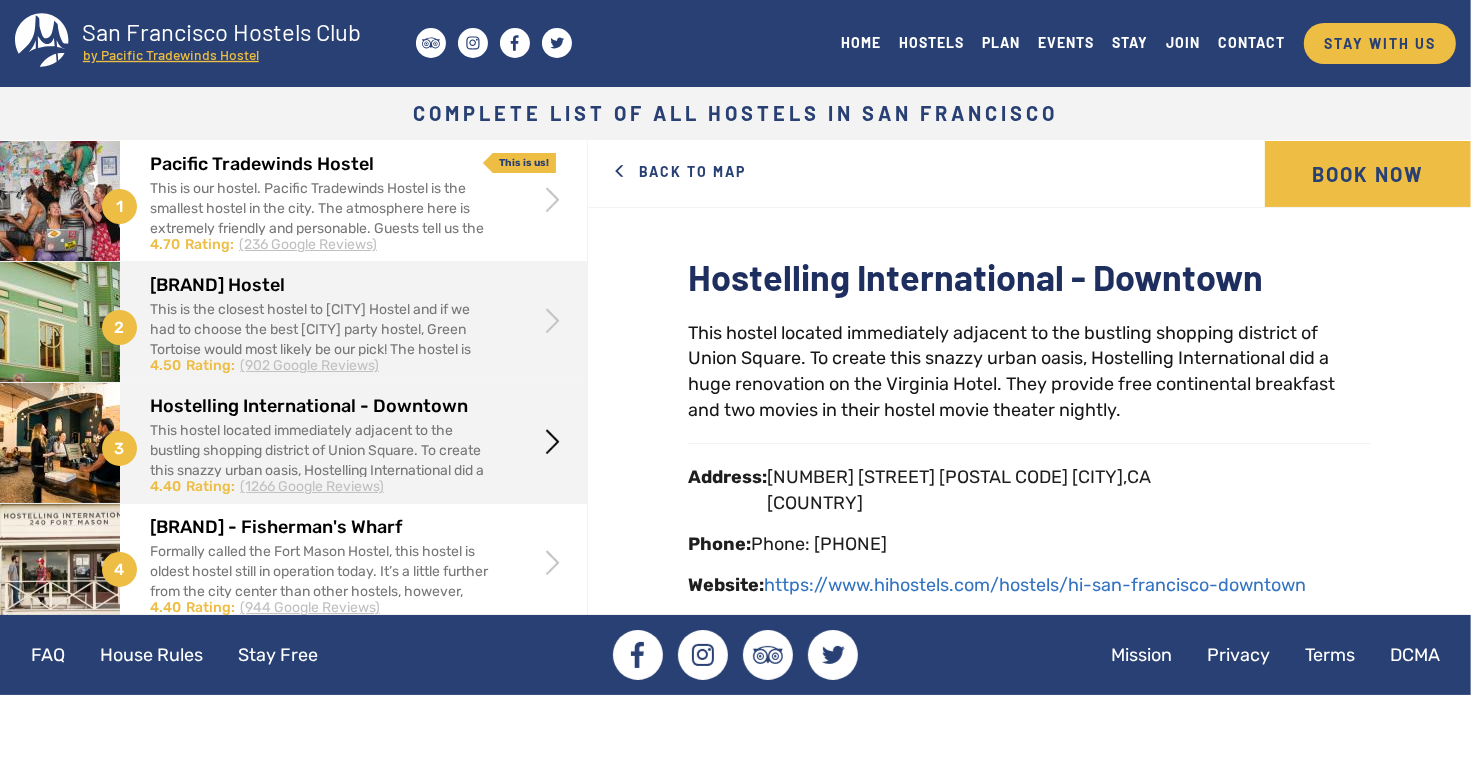 drag, startPoint x: 130, startPoint y: 281, endPoint x: 345, endPoint y: 279, distance: 215.00931 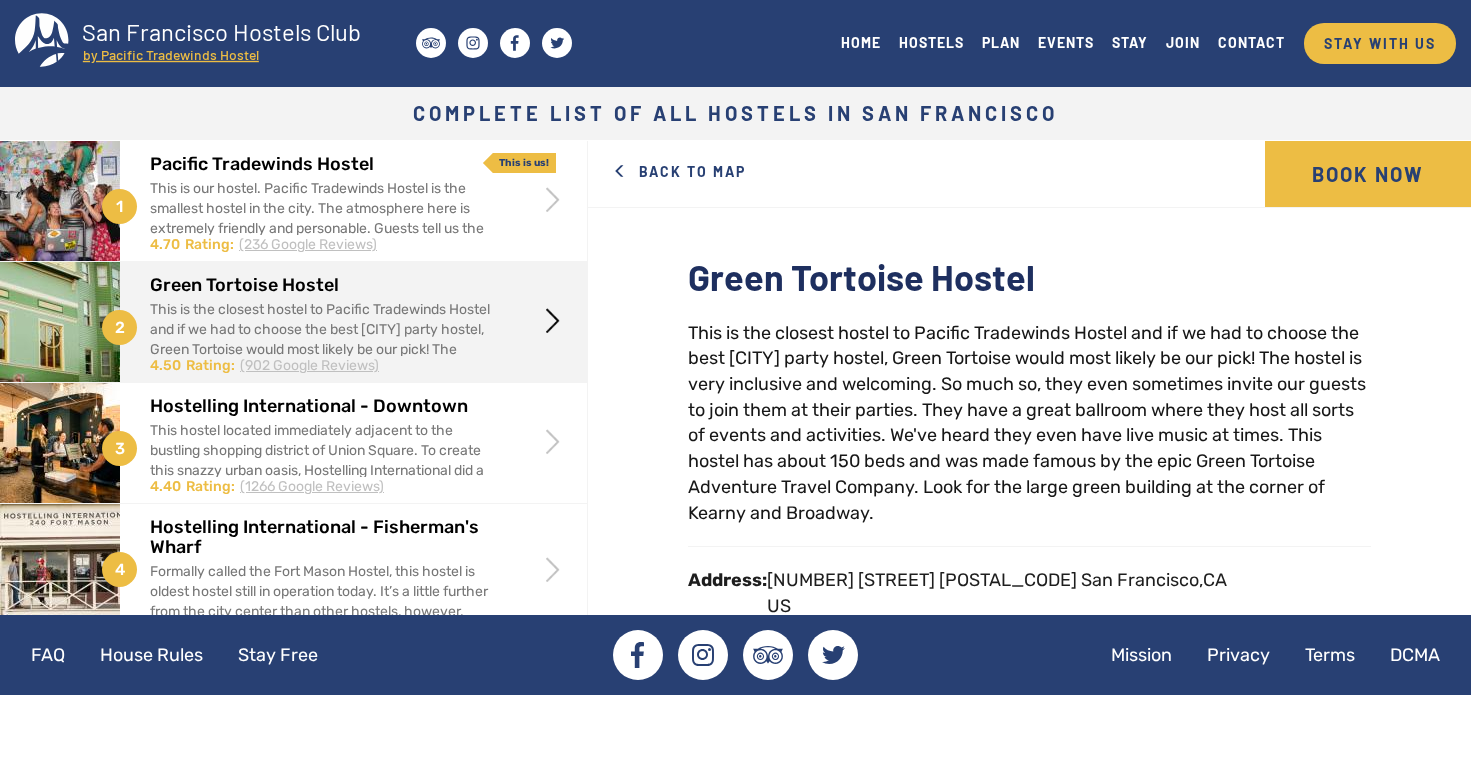 scroll, scrollTop: 0, scrollLeft: 0, axis: both 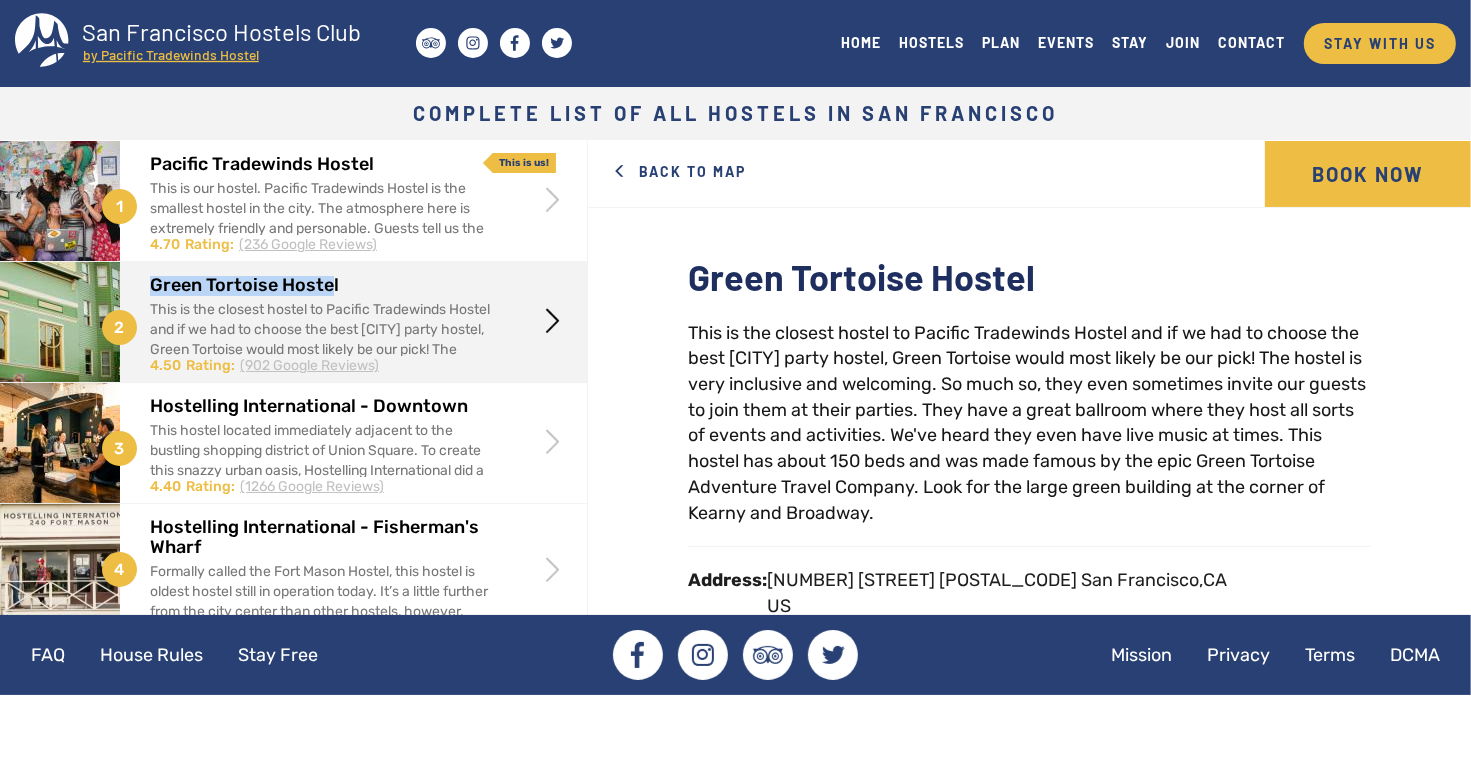 drag, startPoint x: 150, startPoint y: 281, endPoint x: 327, endPoint y: 270, distance: 177.34148 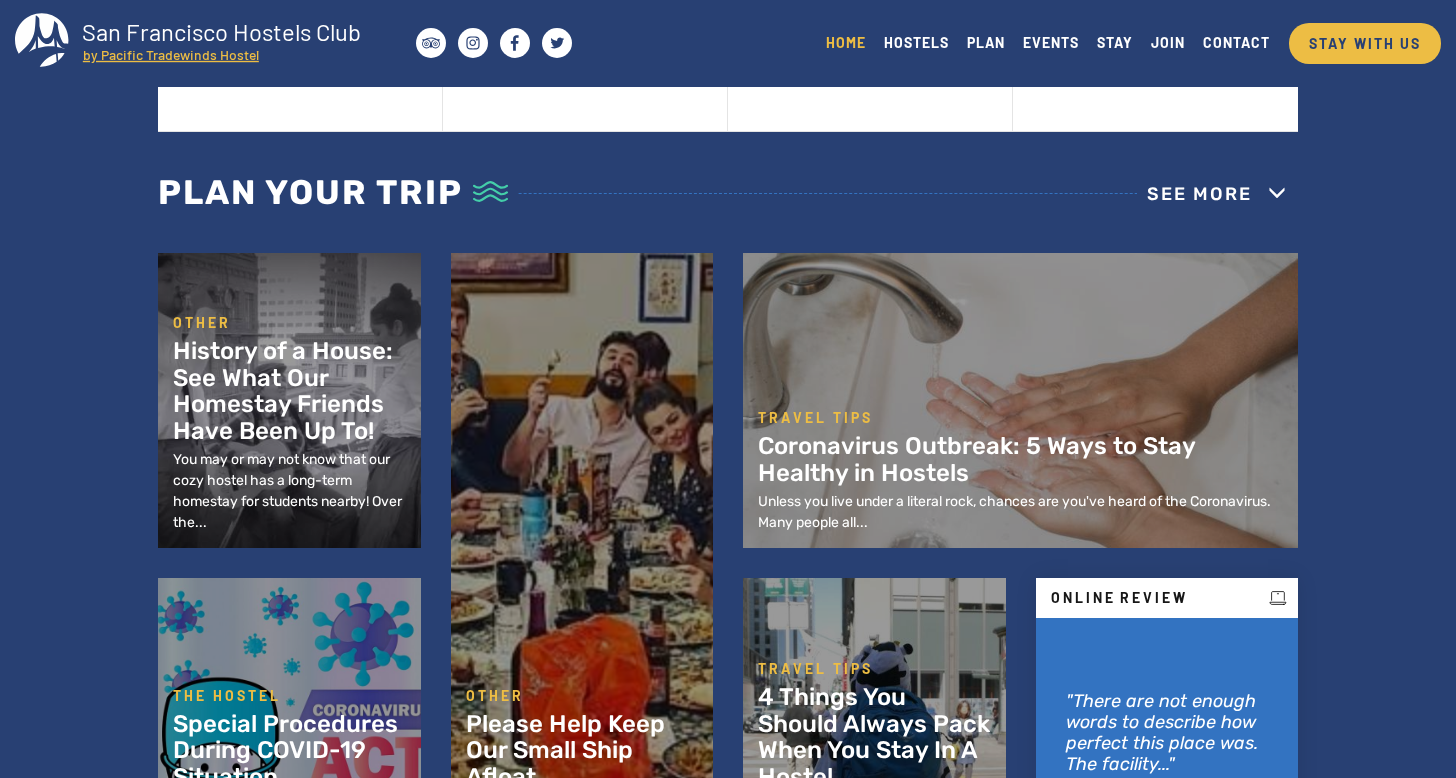 scroll, scrollTop: 1100, scrollLeft: 0, axis: vertical 